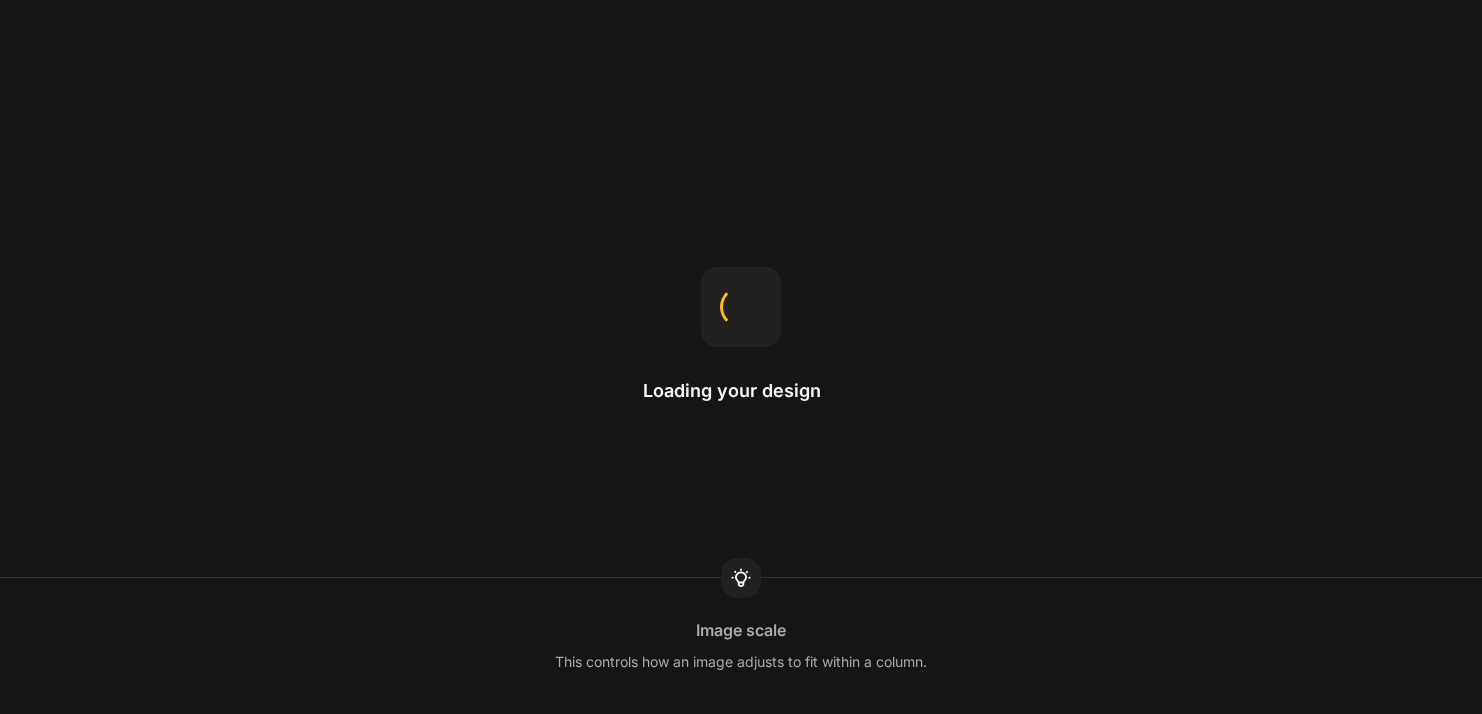 scroll, scrollTop: 0, scrollLeft: 0, axis: both 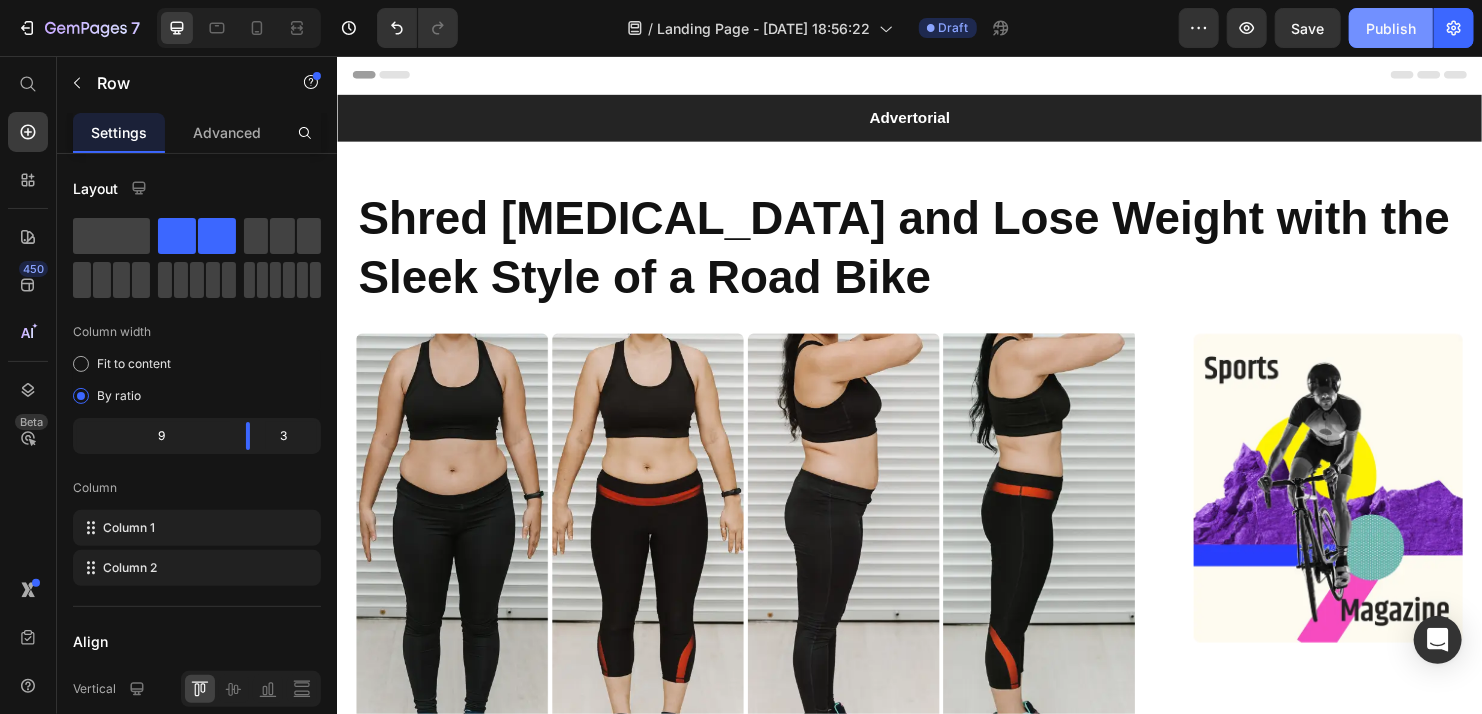 click on "Publish" at bounding box center [1391, 28] 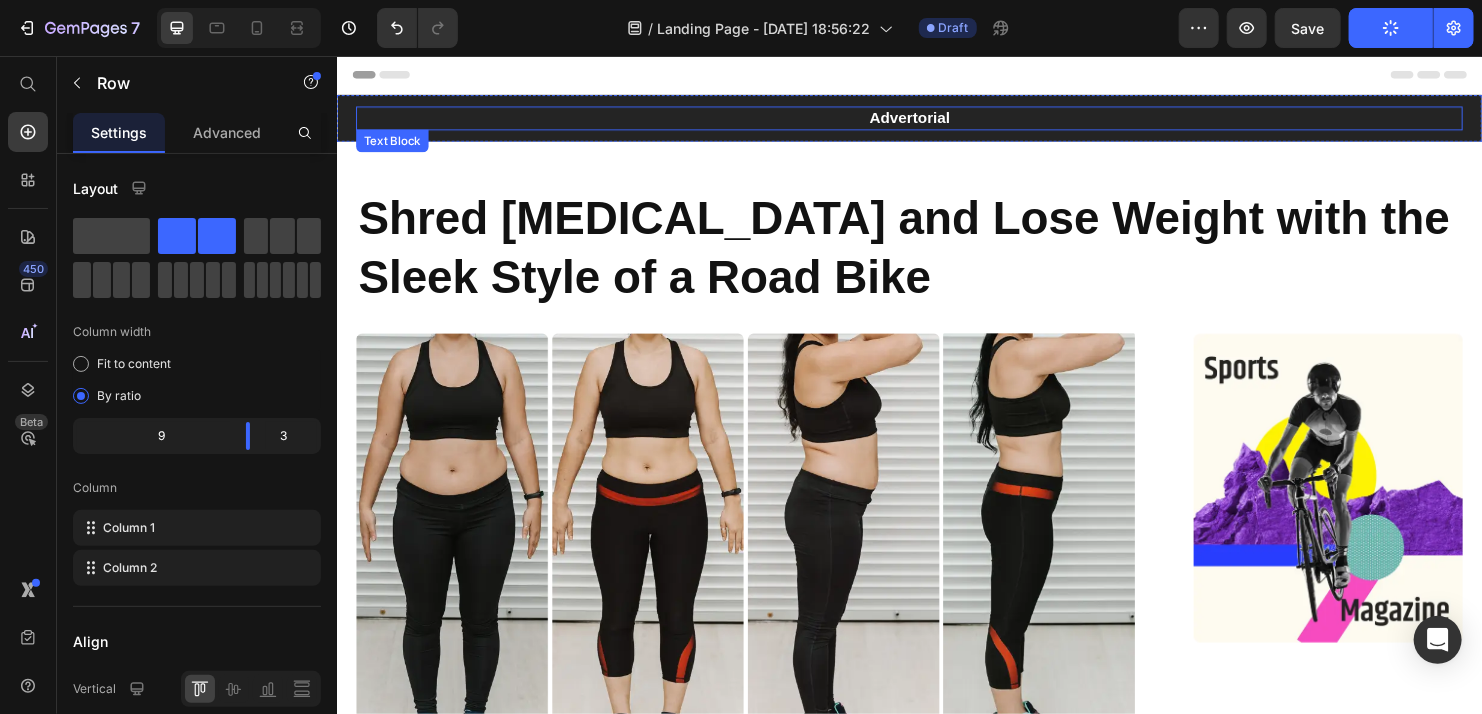 click on "Advertorial" at bounding box center [936, 120] 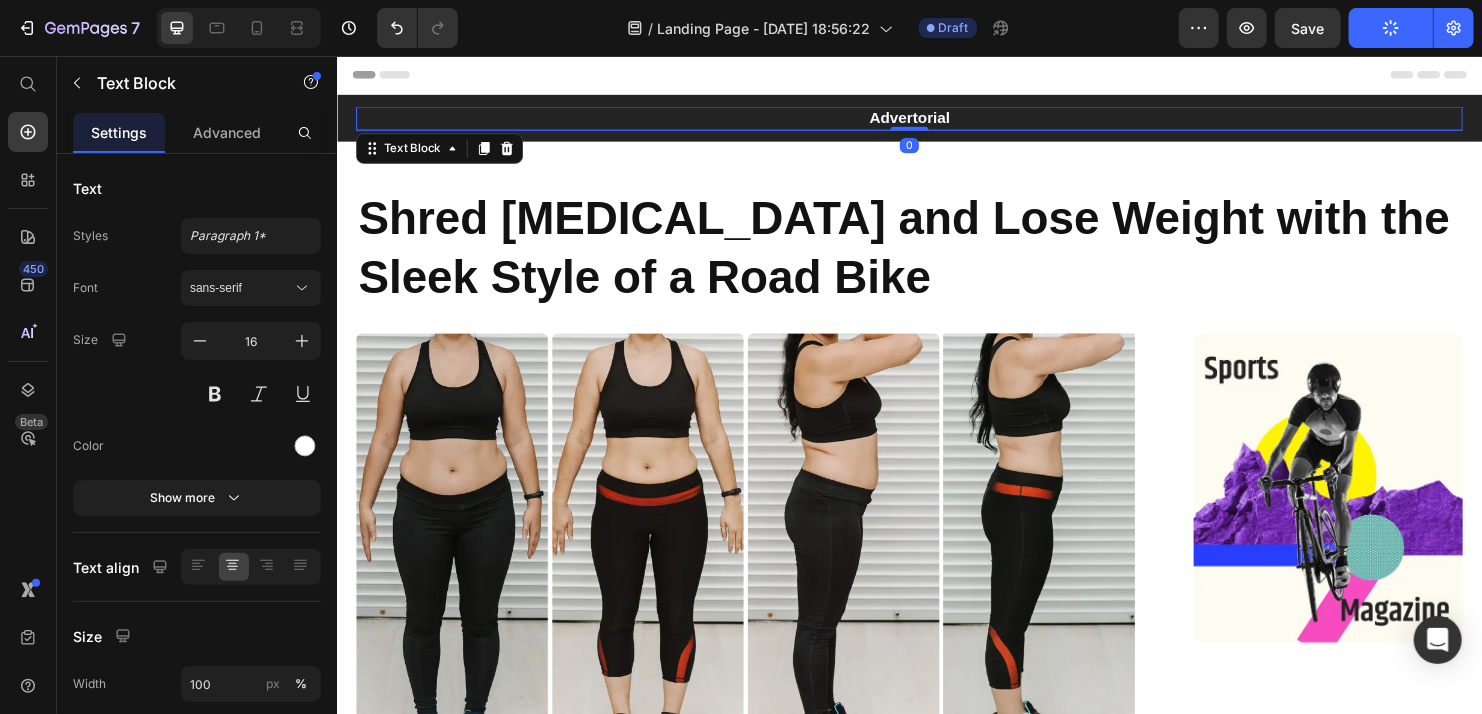 click on "Advertorial" at bounding box center [936, 120] 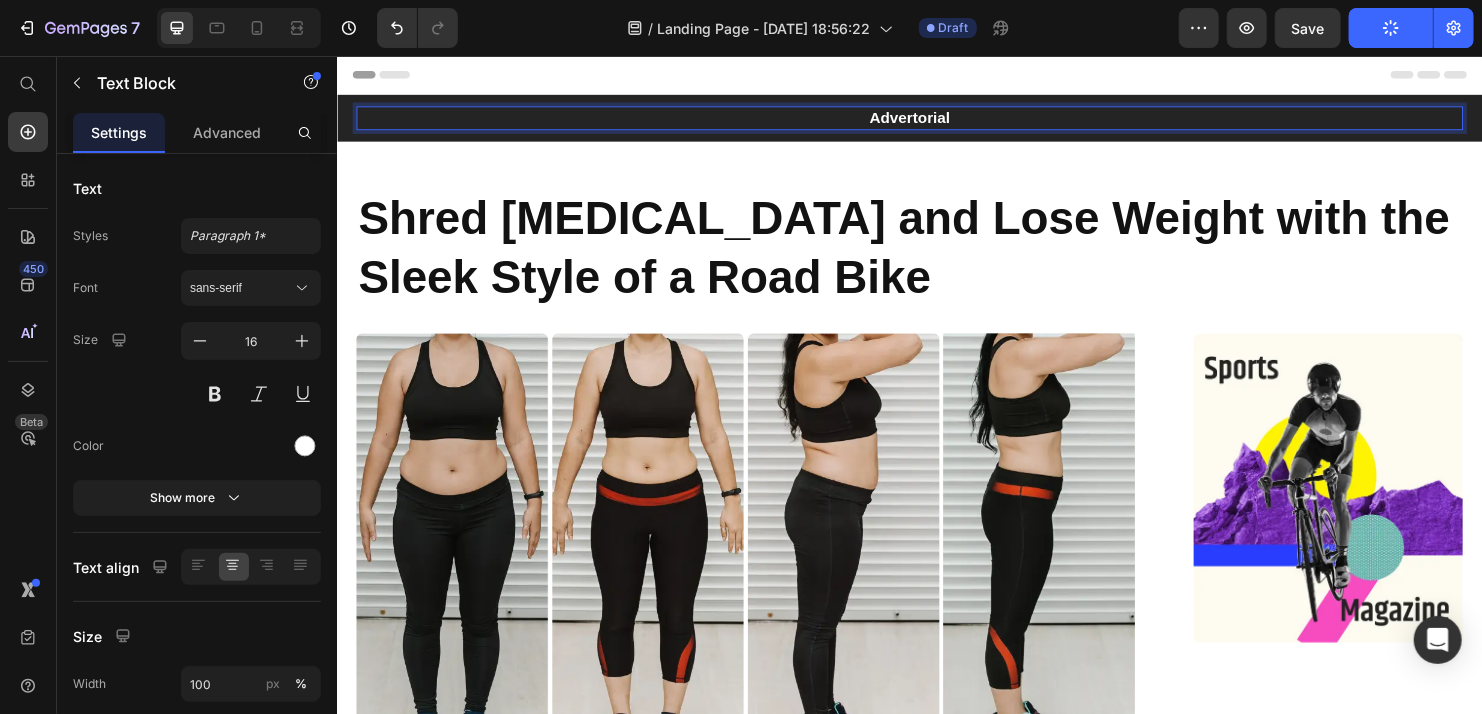 click on "Advertorial" at bounding box center (936, 120) 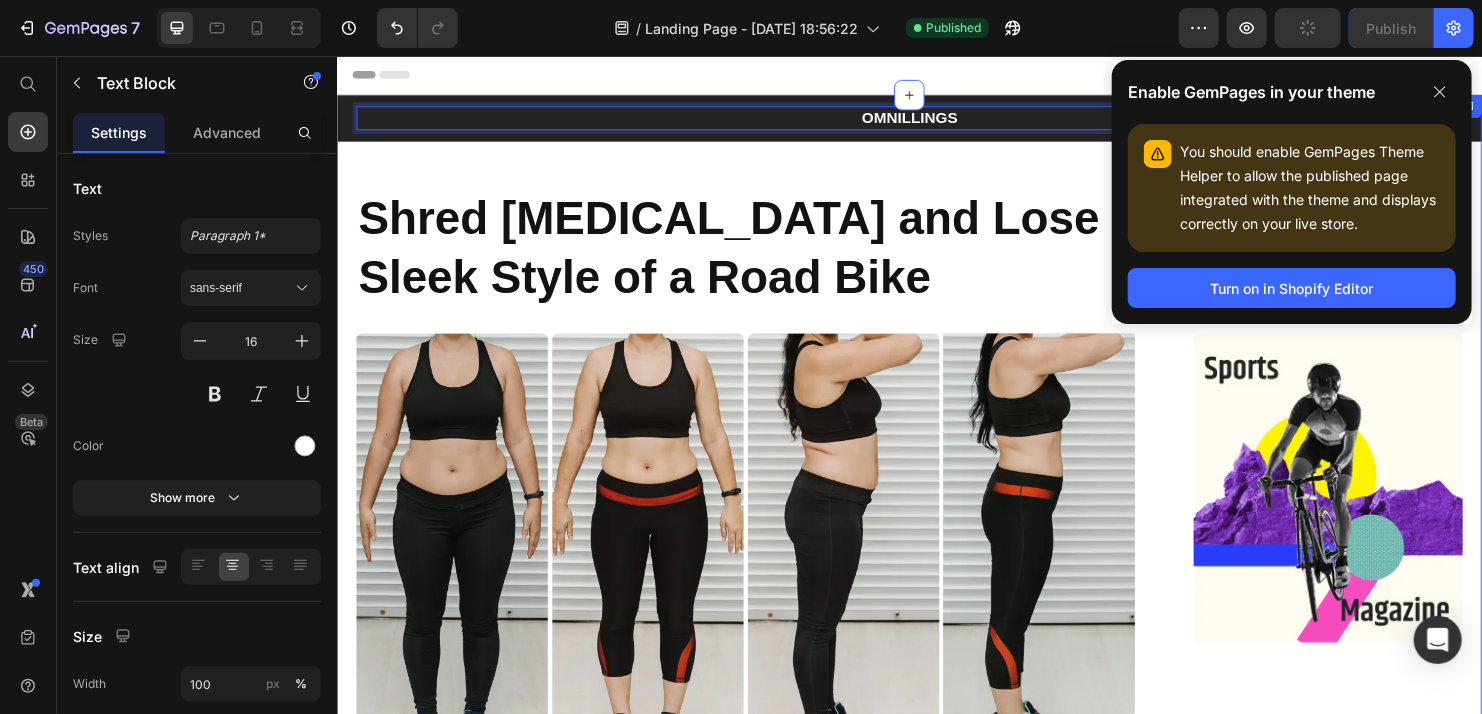 click on "OMNILLINGS Text Block   0 Row Shred [MEDICAL_DATA] and Lose Weight with the Sleek Style of a Road Bike Heading Row Image 01 Day Text Block Row Image 20 Days Text Block Row Image 01 Day Text Block Row Image 20 Days Text Block Row Row Published:  [DATE] Text Block
Icon
Icon
Icon Row Row Shedding unwanted pounds and trimming your waistline requires a multi-faceted approach, and cycling on a road bike can be a cornerstone of an effective weight loss strategy.  The smooth, efficient pedaling motion of a road bike engages all the major muscle groups in your lower body, elevating your heart rate and metabolism to help you burn calories at a rapid clip.  Studies have shown that just 30-60 minutes of road cycling per day can torch between 300-600 calories, making it one of the most efficient calorie-burning exercises available.   This natural motivation to ride more often is crucial for sustained weight loss success.   GEM Road Bike Text Block Image Heading Text Block" at bounding box center [936, 1760] 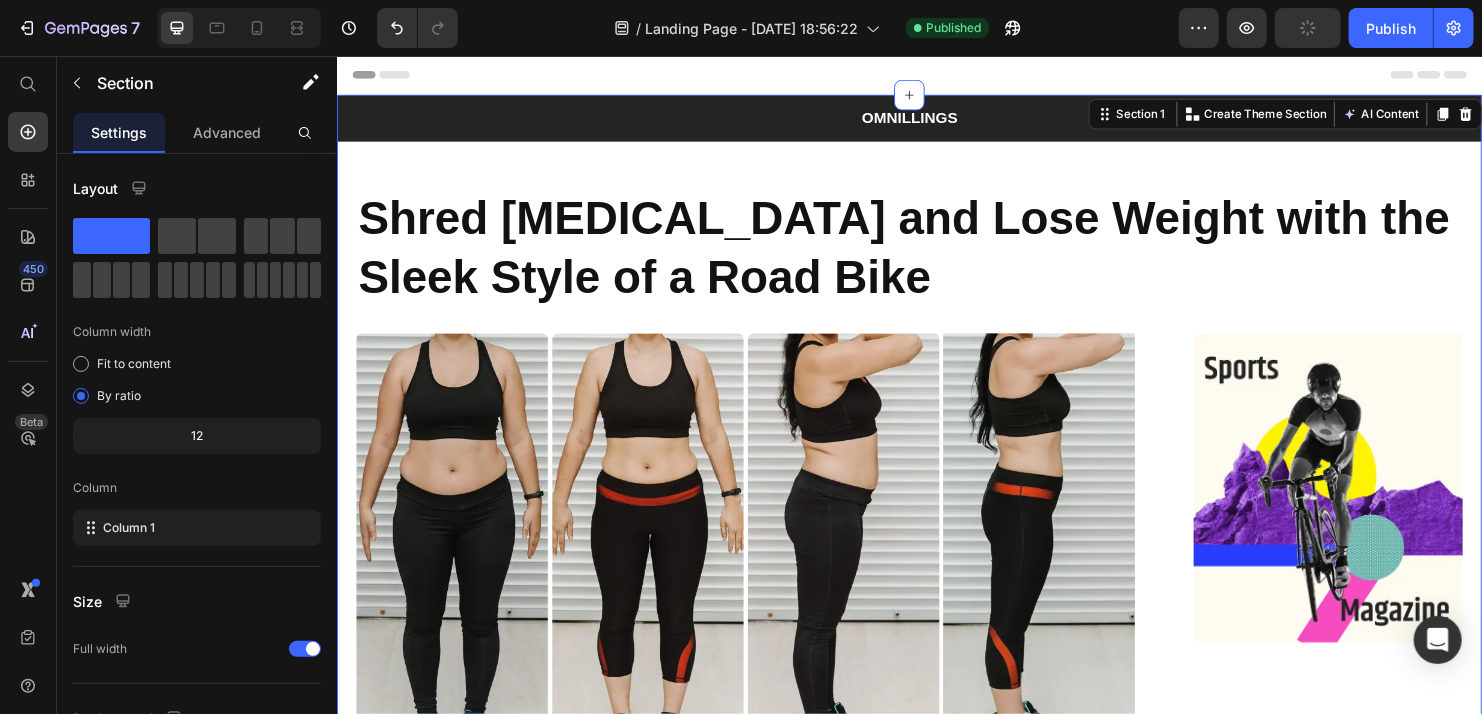 click on "OMNILLINGS Text Block Row Shred [MEDICAL_DATA] and Lose Weight with the Sleek Style of a Road Bike Heading Row Image 01 Day Text Block Row Image 20 Days Text Block Row Image 01 Day Text Block Row Image 20 Days Text Block Row Row Published:  [DATE] Text Block
Icon
Icon
Icon Row Row Shedding unwanted pounds and trimming your waistline requires a multi-faceted approach, and cycling on a road bike can be a cornerstone of an effective weight loss strategy.  The smooth, efficient pedaling motion of a road bike engages all the major muscle groups in your lower body, elevating your heart rate and metabolism to help you burn calories at a rapid clip.  Studies have shown that just 30-60 minutes of road cycling per day can torch between 300-600 calories, making it one of the most efficient calorie-burning exercises available.   This natural motivation to ride more often is crucial for sustained weight loss success.   GEM Road Bike Text Block Image Heading Text Block 95%" at bounding box center [936, 1760] 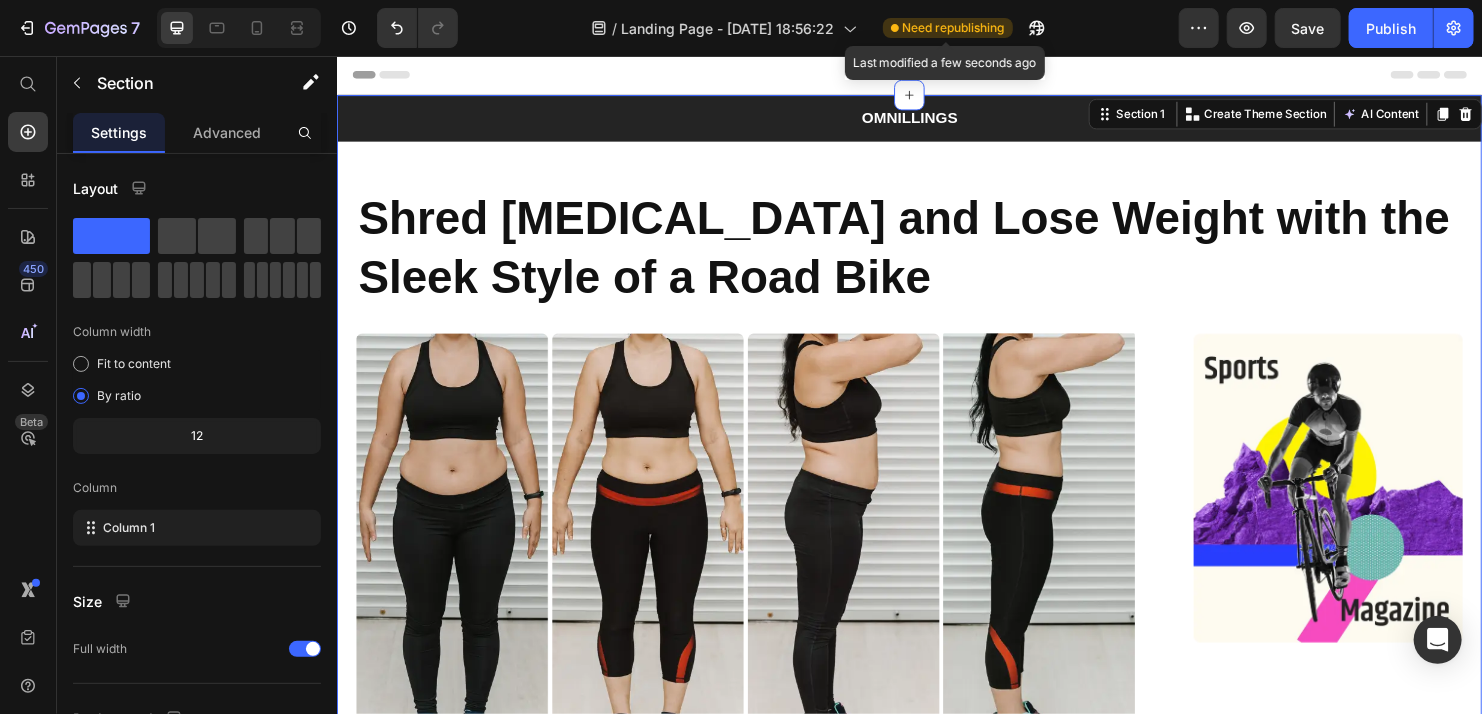 click on "Need republishing" at bounding box center (954, 28) 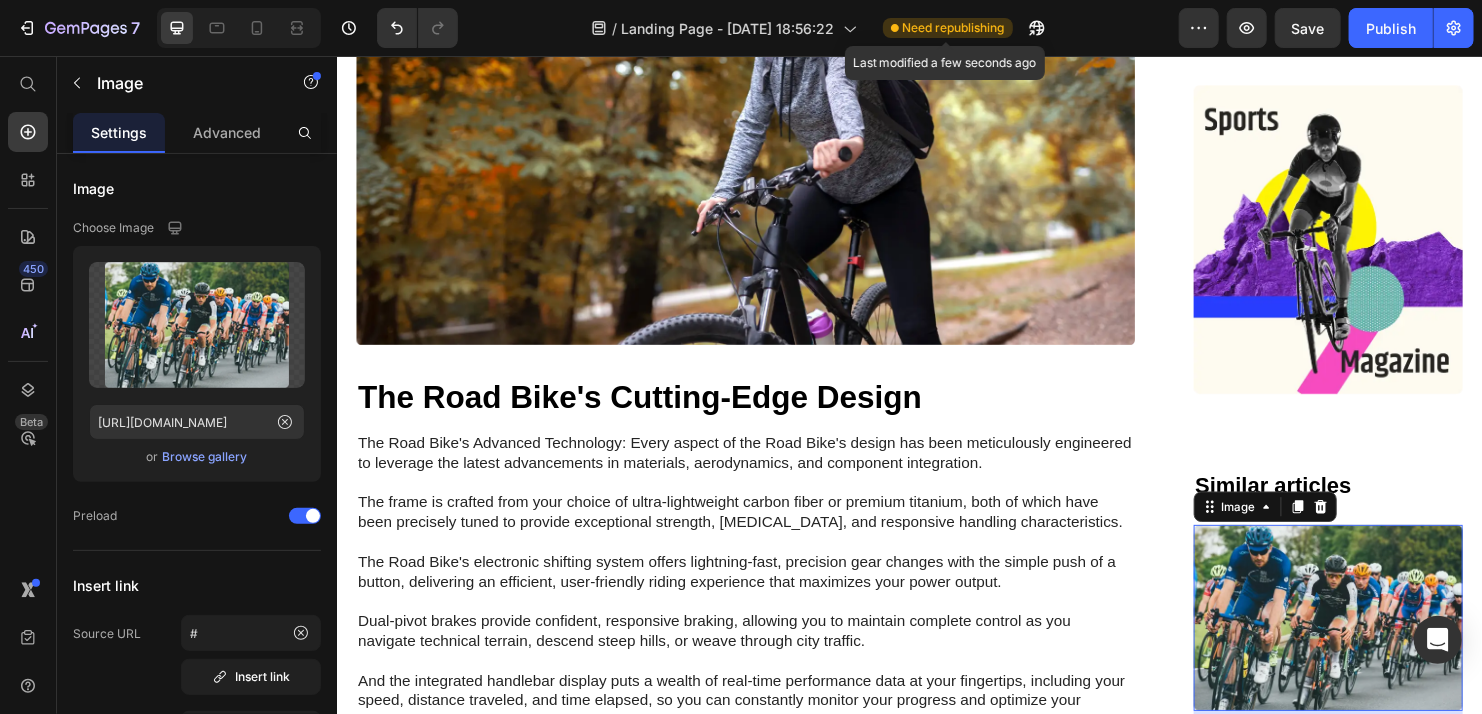 scroll, scrollTop: 1747, scrollLeft: 0, axis: vertical 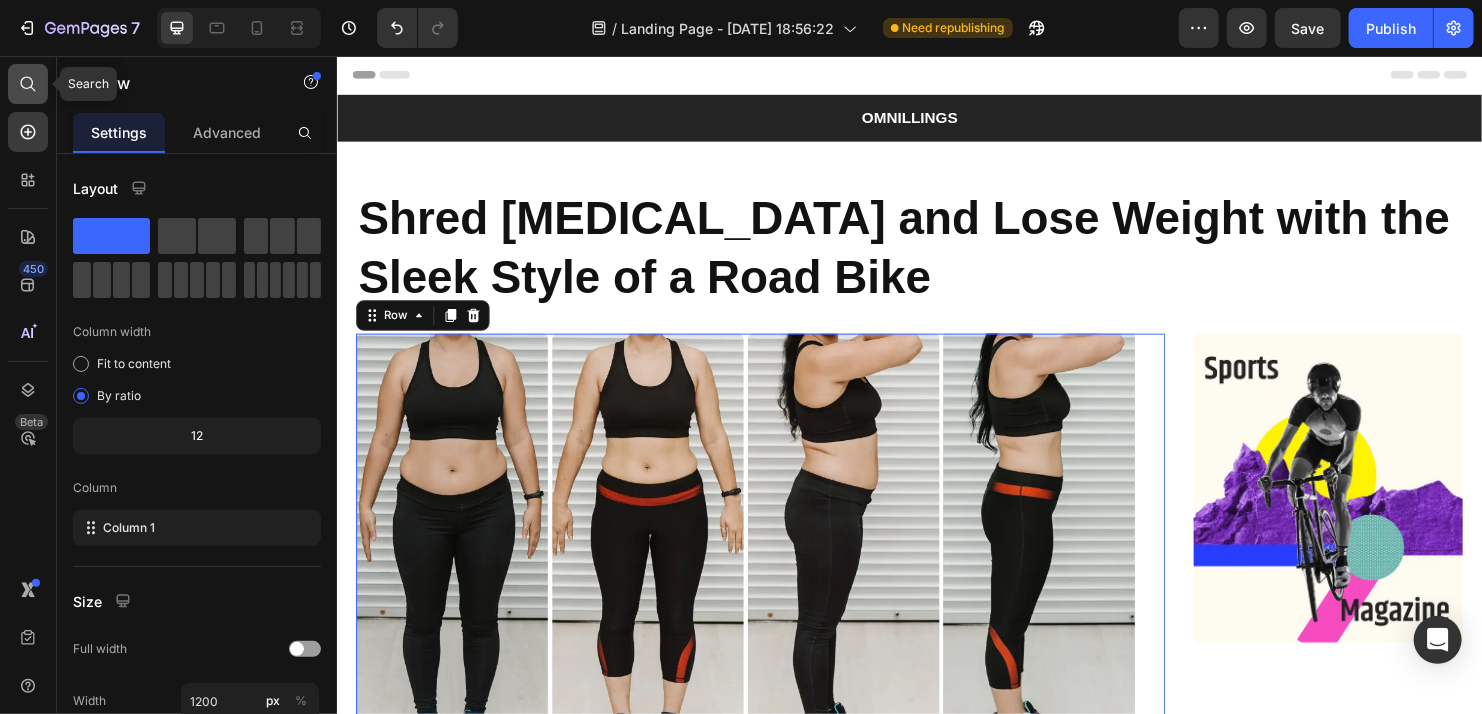 click 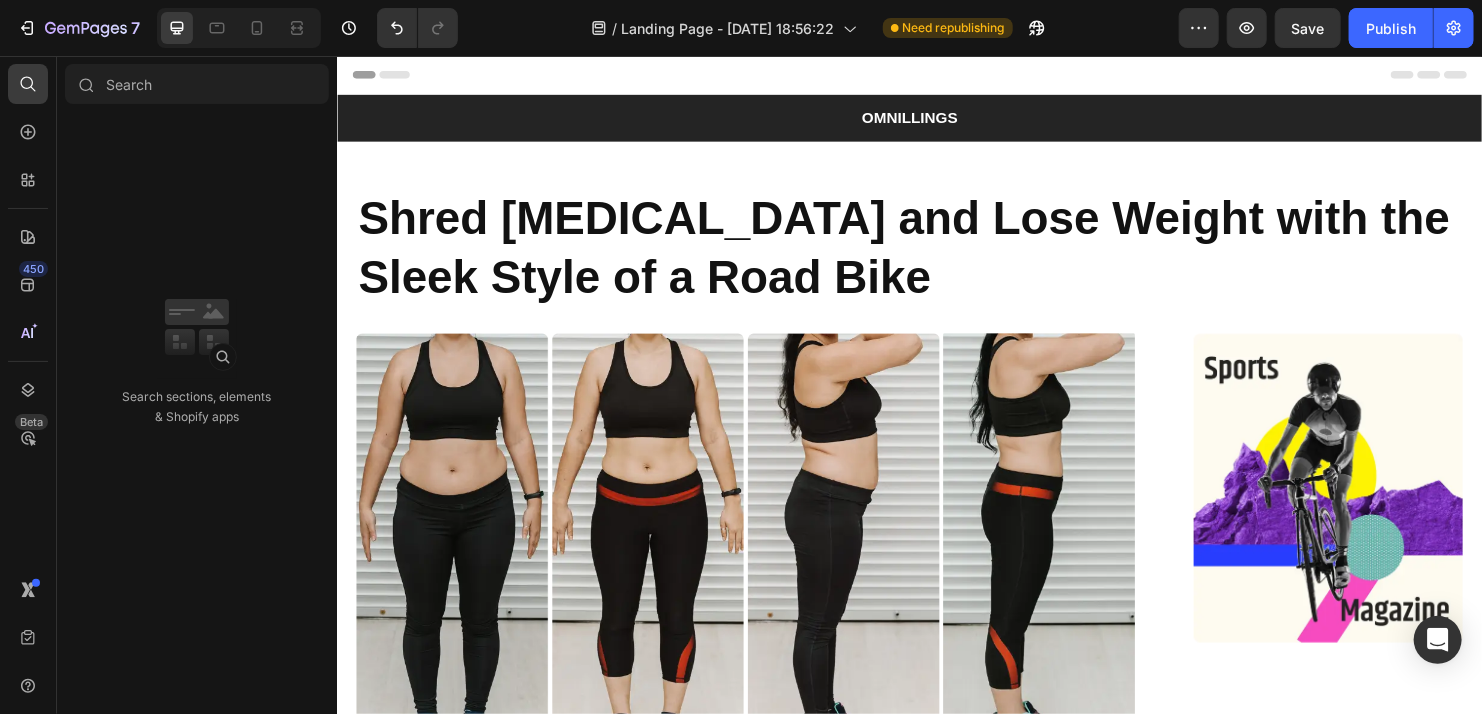 click on "Sections(30) Elements(85) Apps(113) Search sections, elements & Shopify apps" at bounding box center [197, 385] 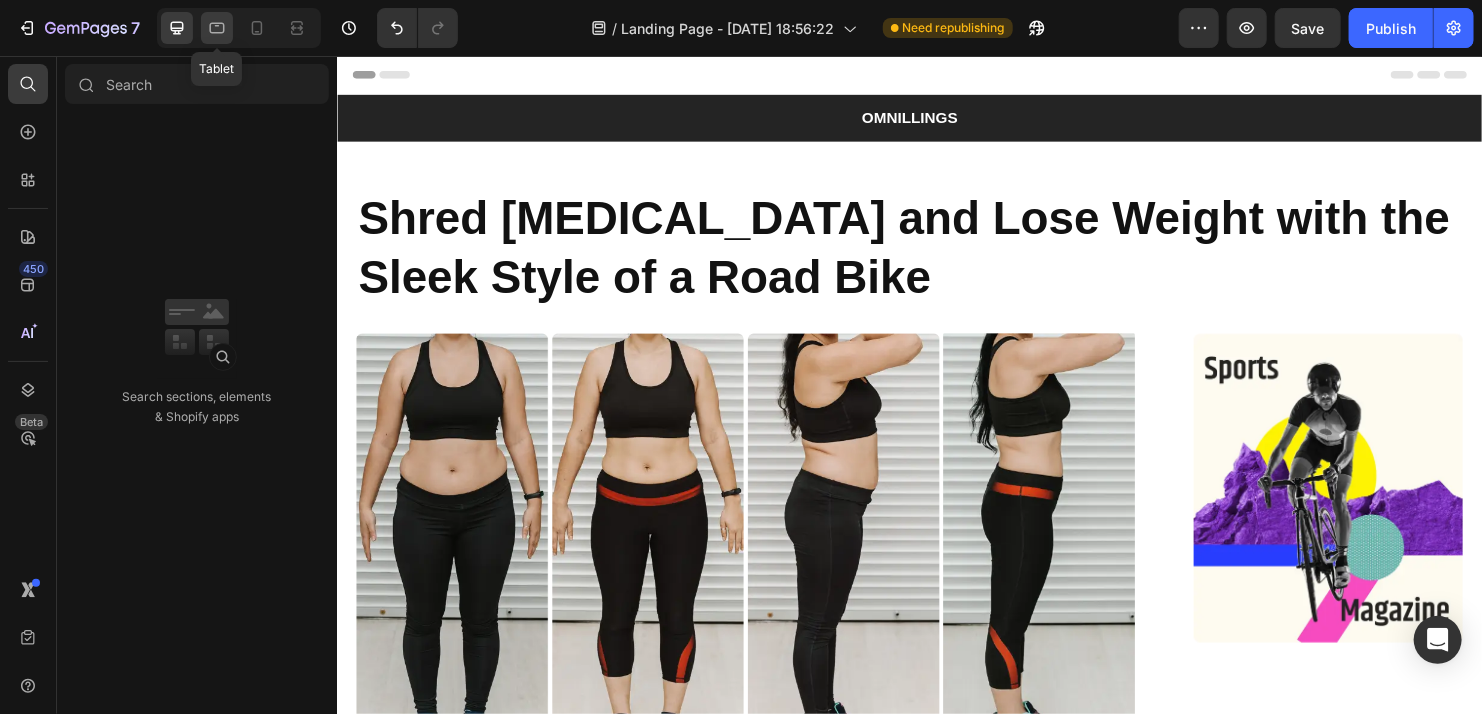 click 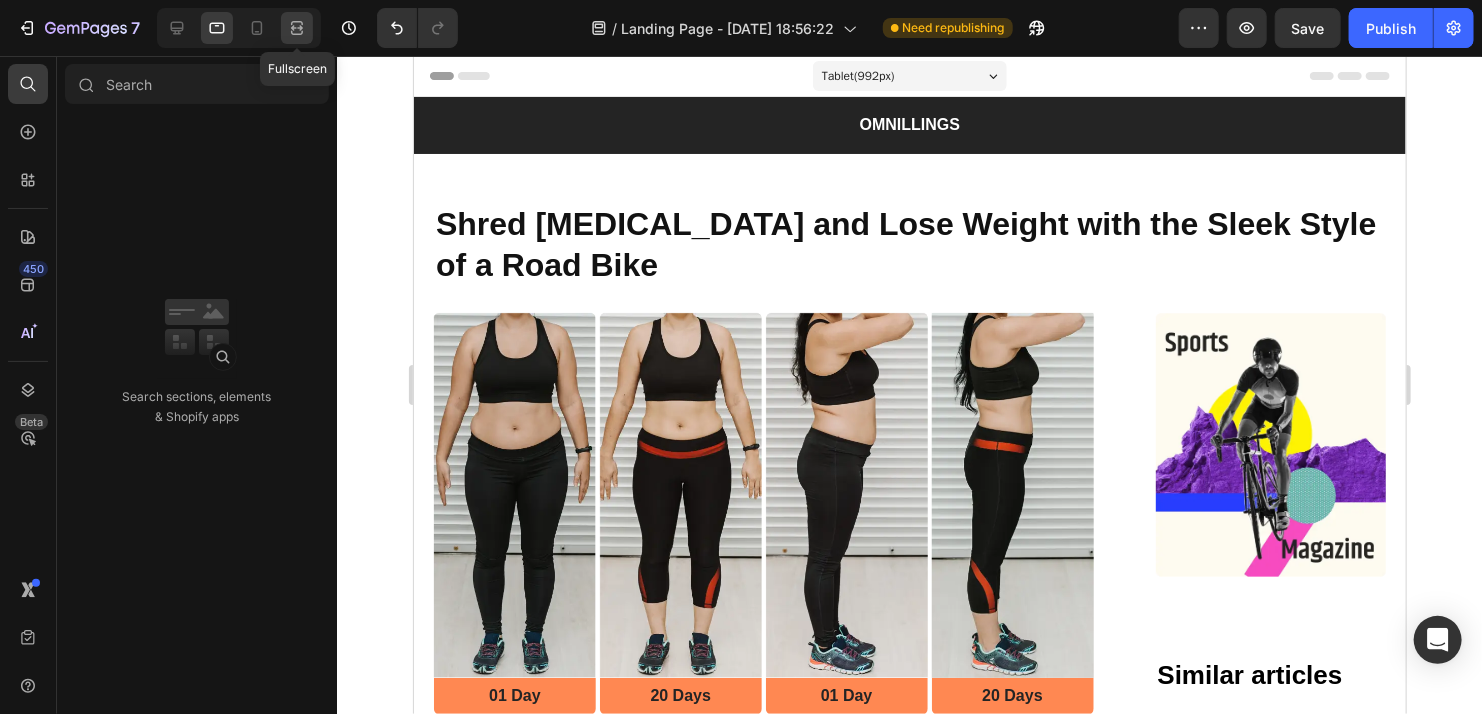 click 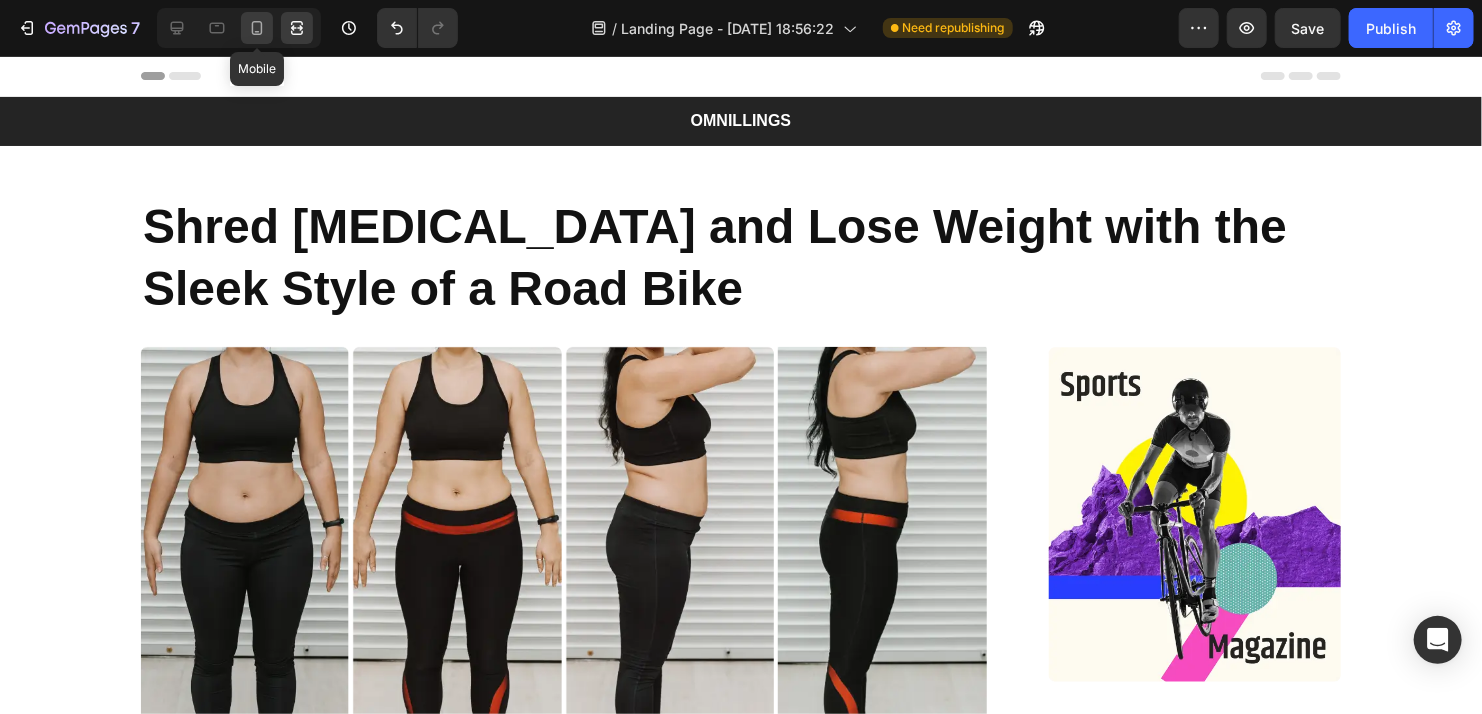 click 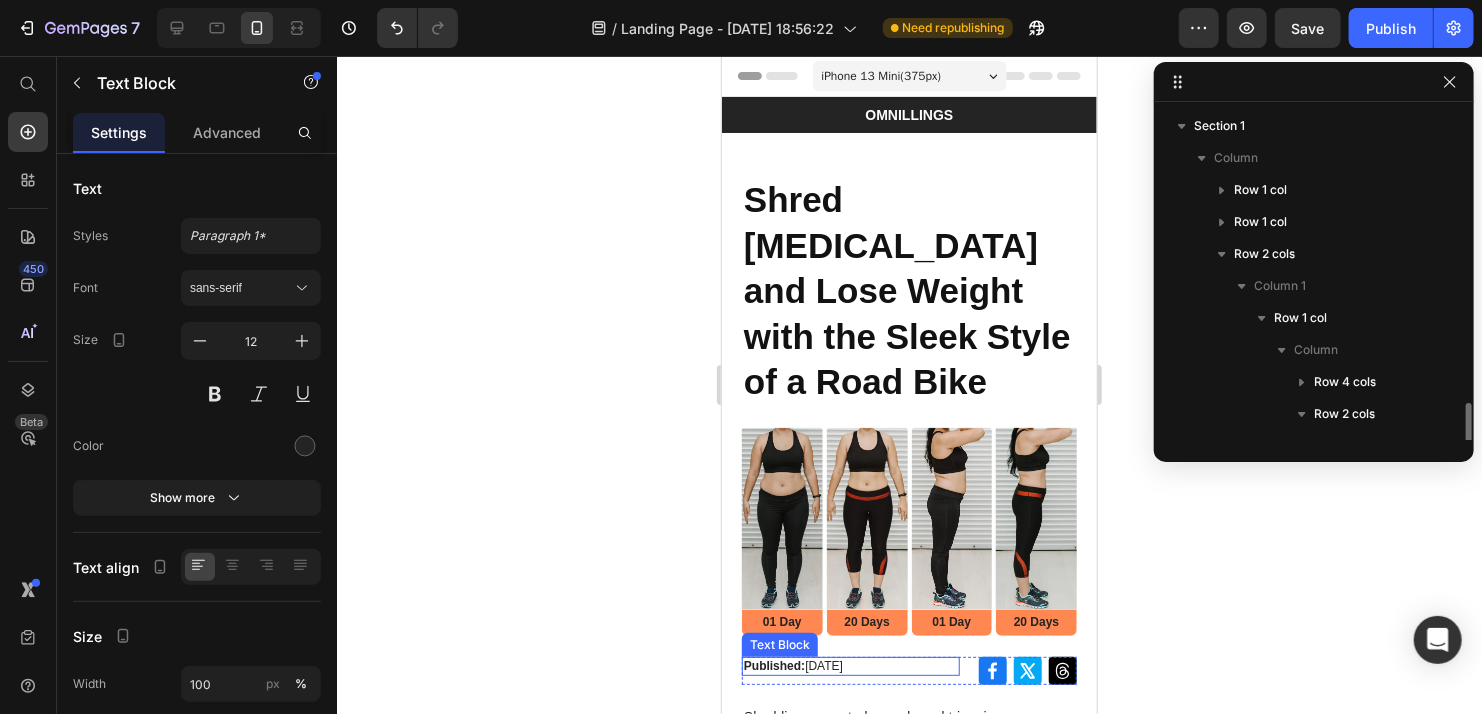 click on "Published:  [DATE]" at bounding box center (850, 666) 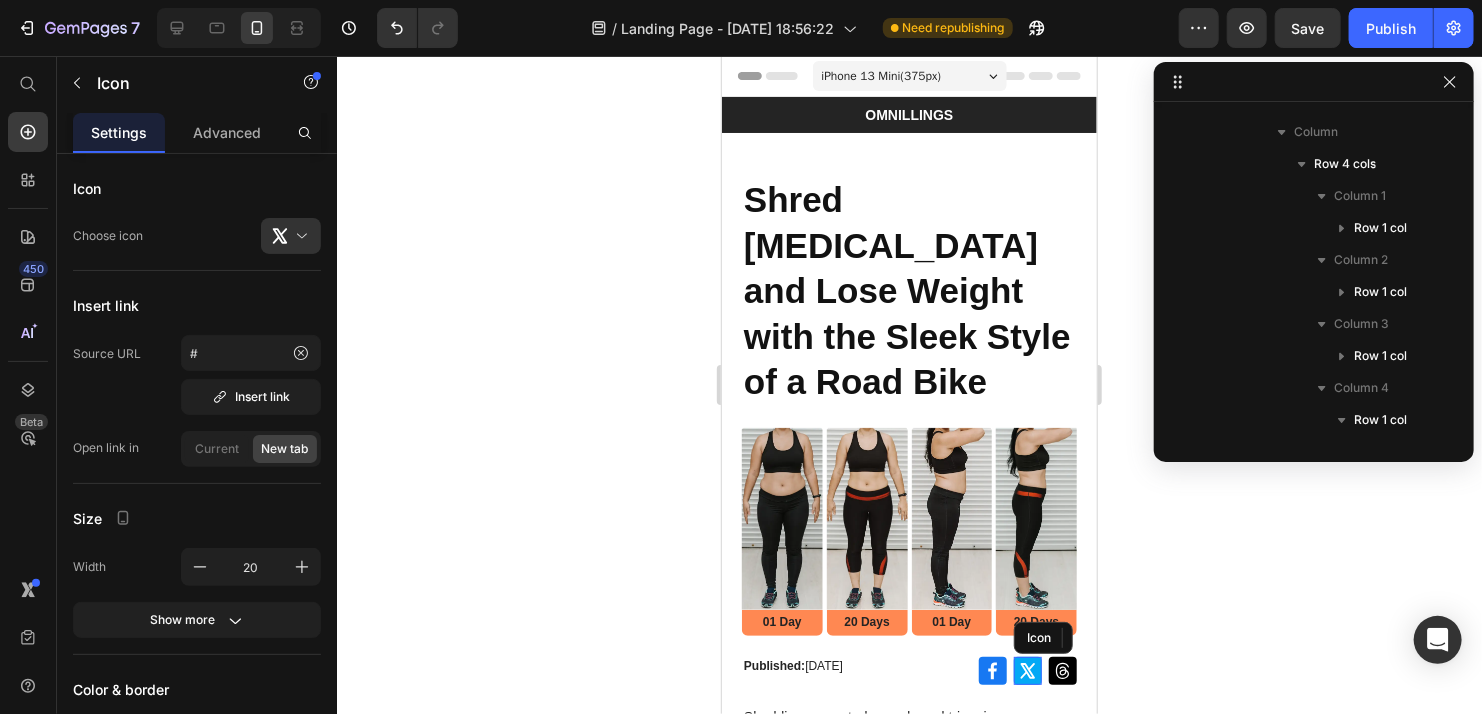 scroll, scrollTop: 762, scrollLeft: 0, axis: vertical 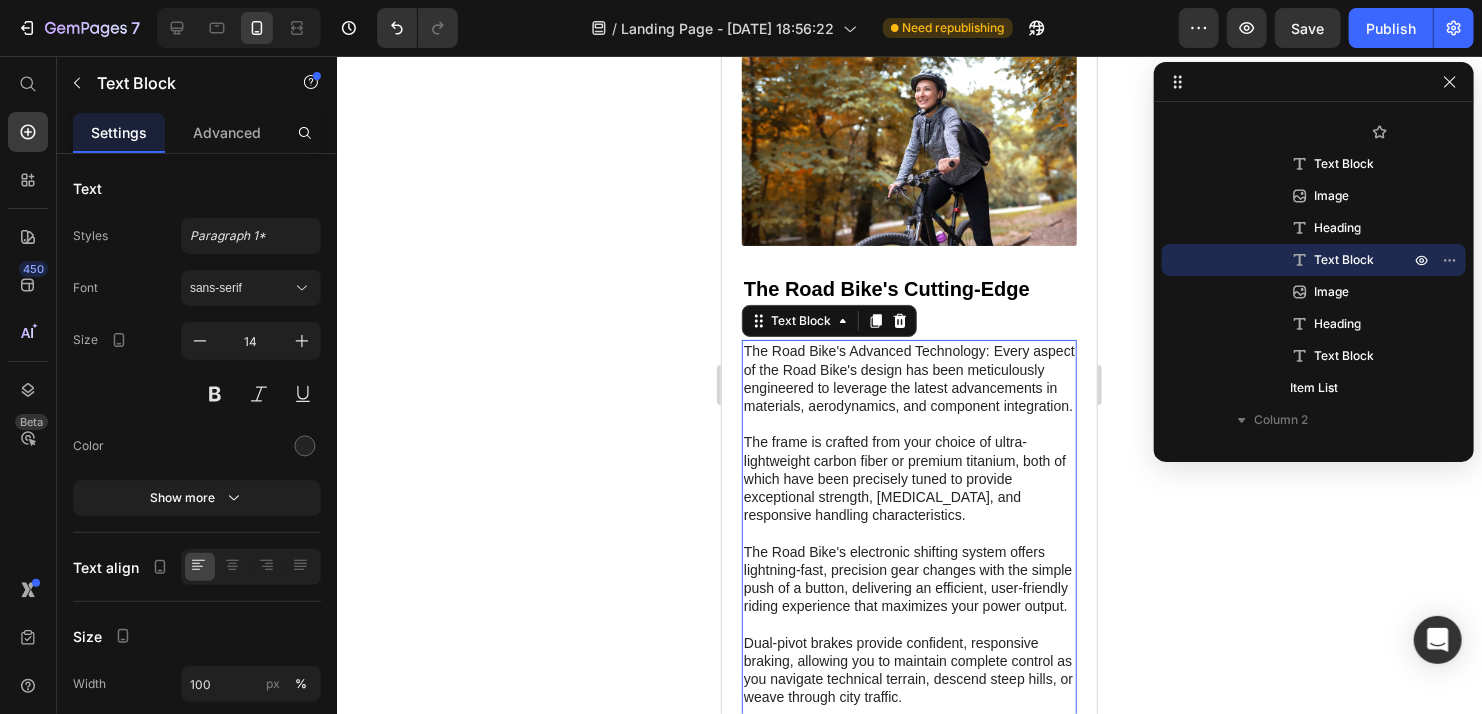 click 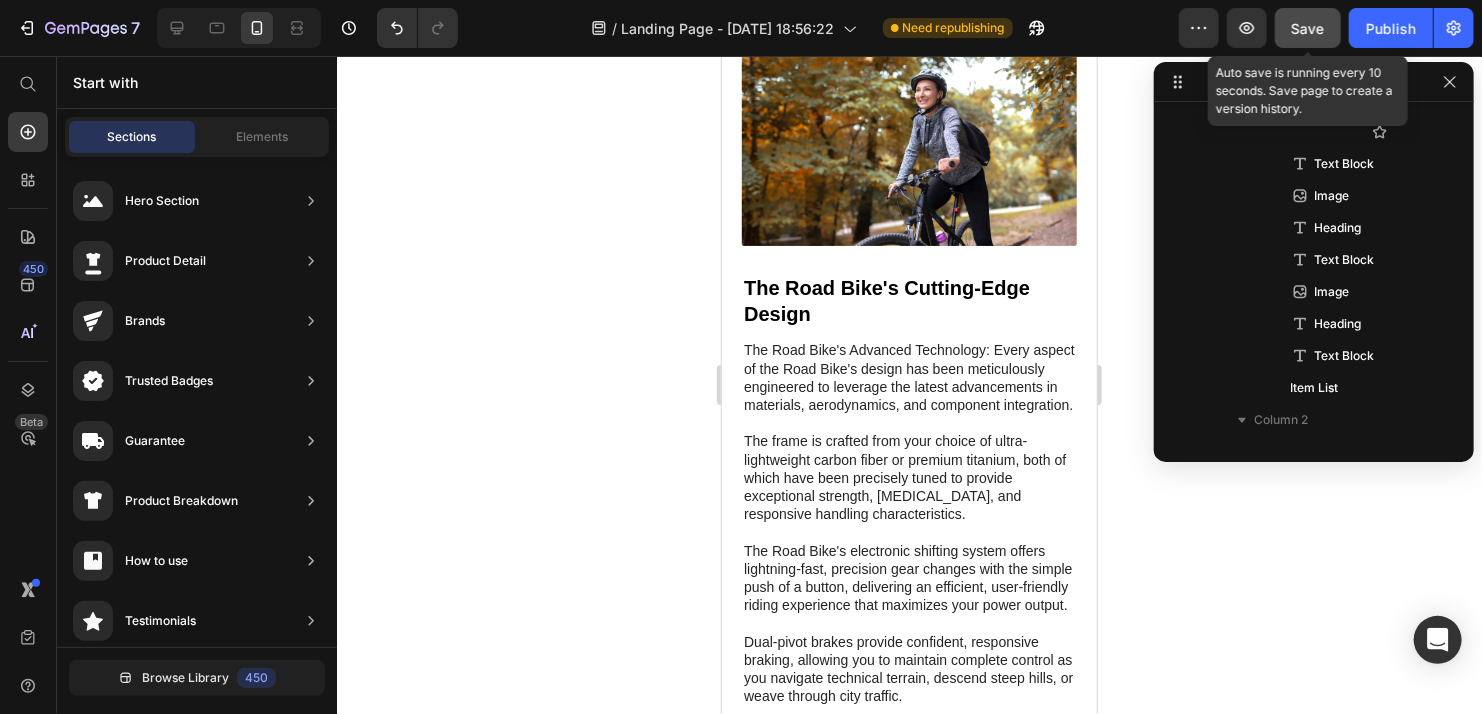 click on "Save" 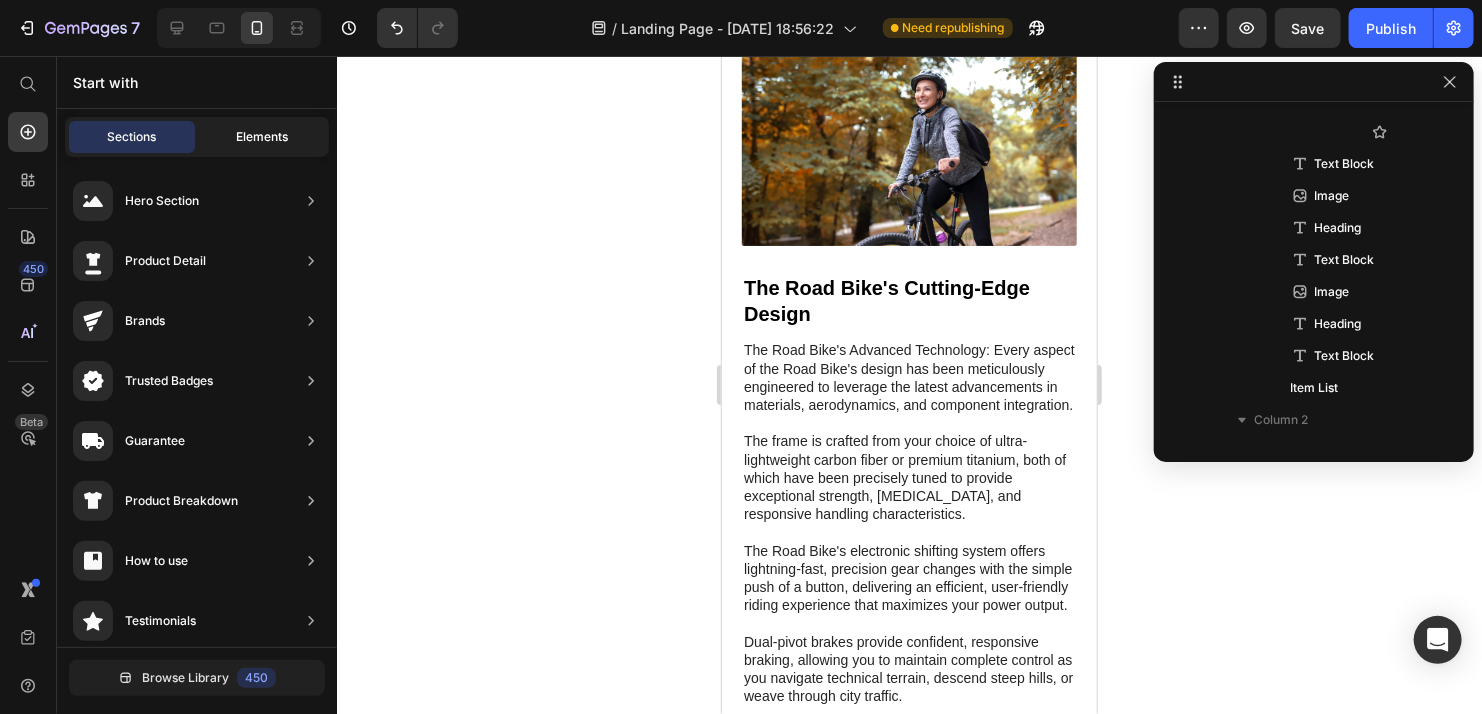 click on "Elements" at bounding box center (262, 137) 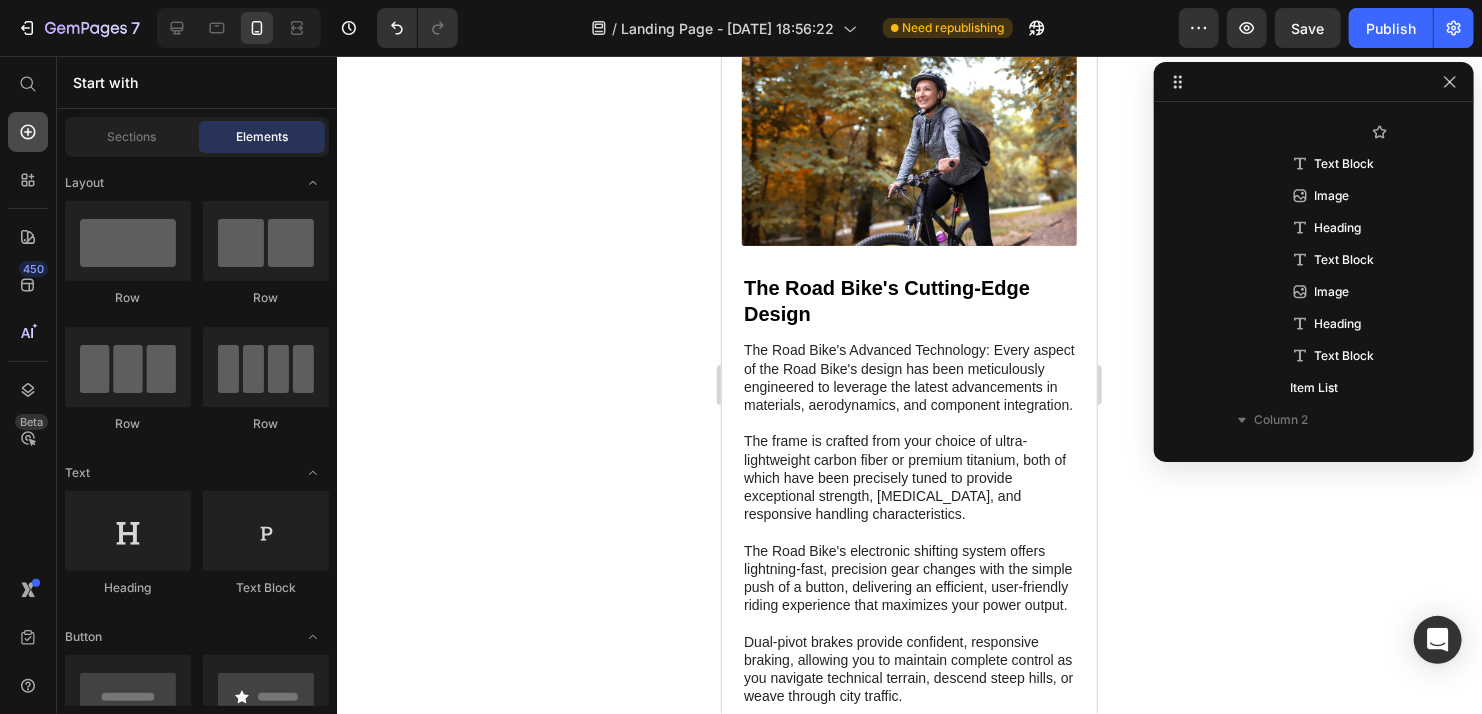 click 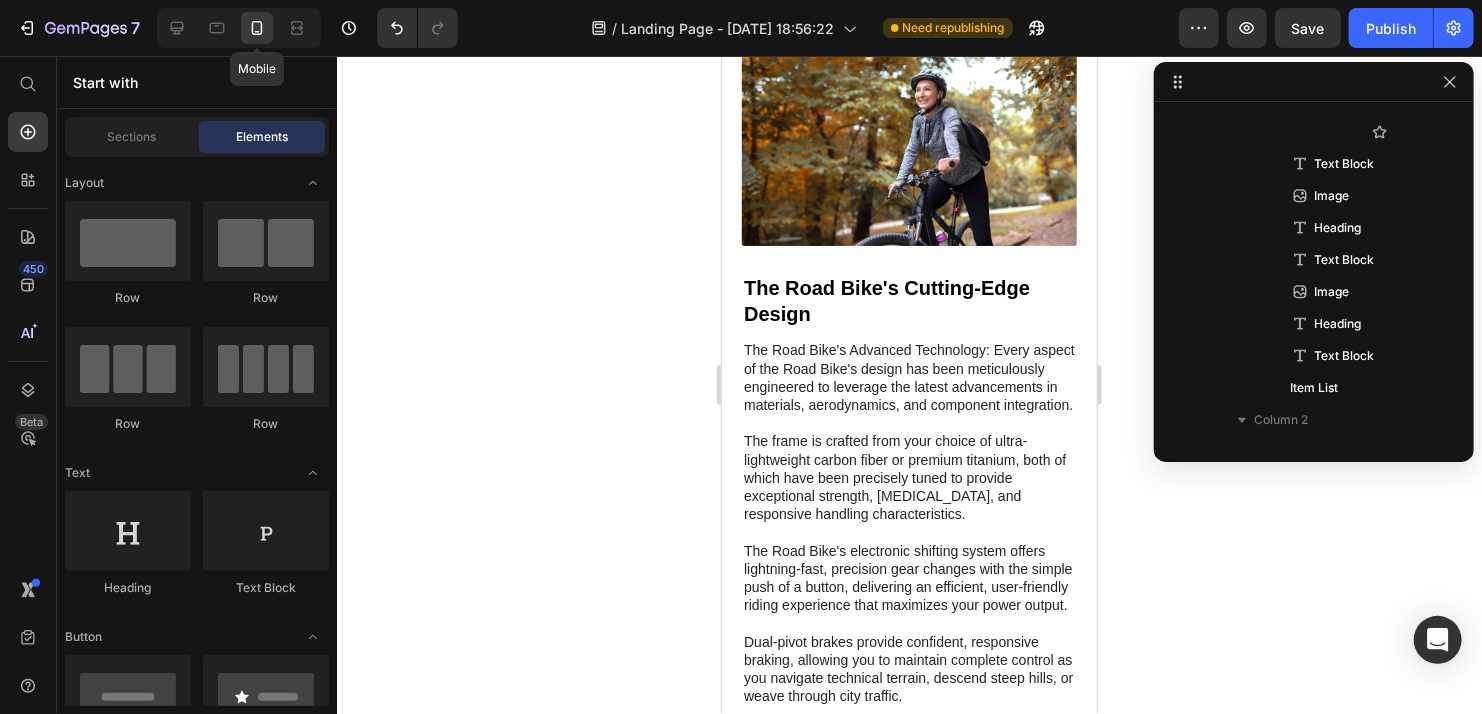 click 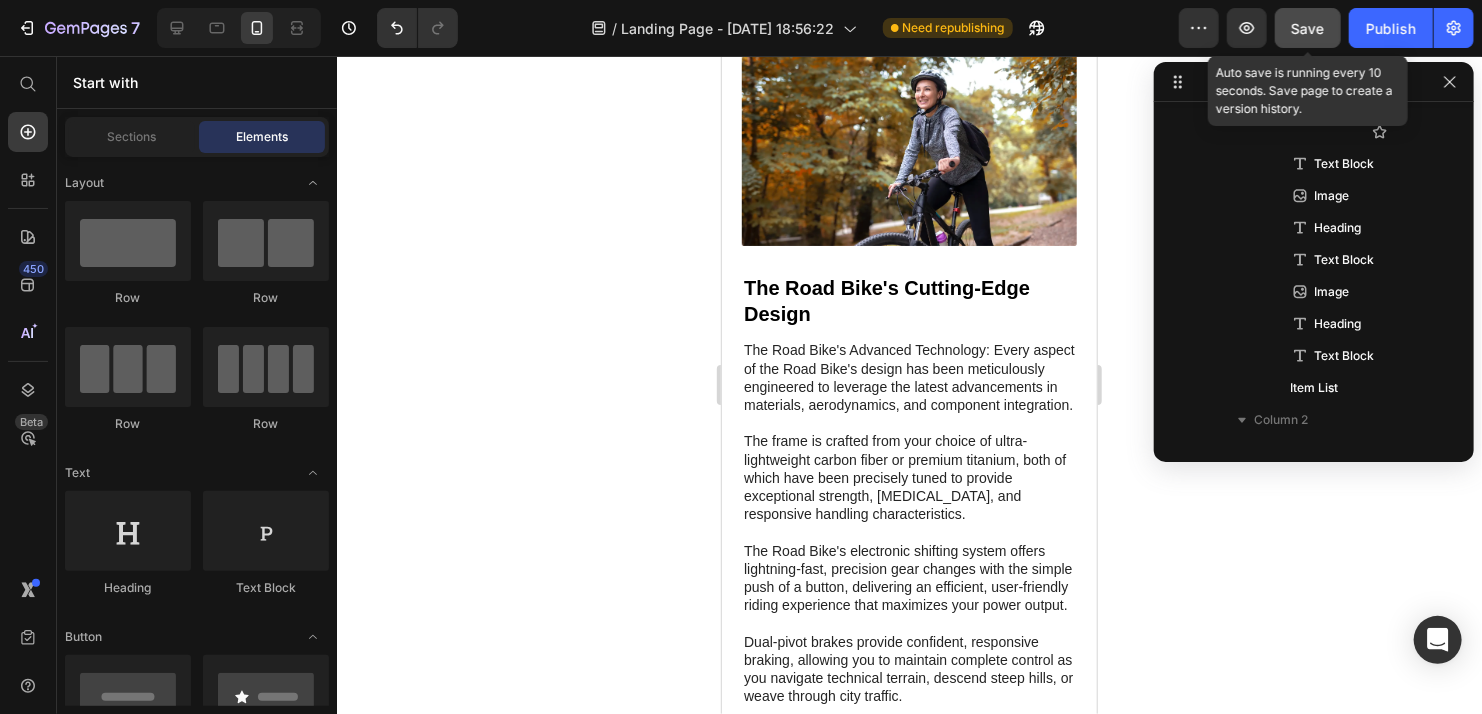 click on "Save" at bounding box center [1308, 28] 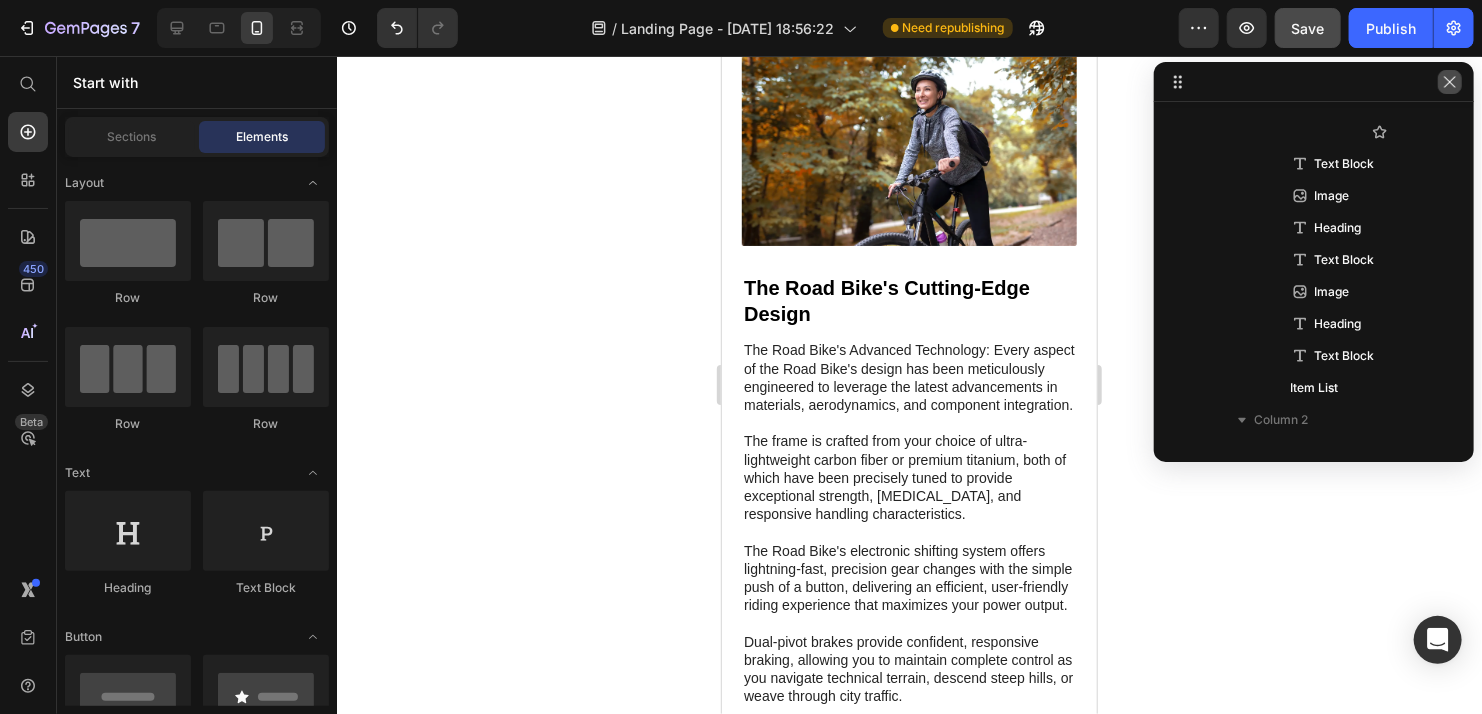 click 